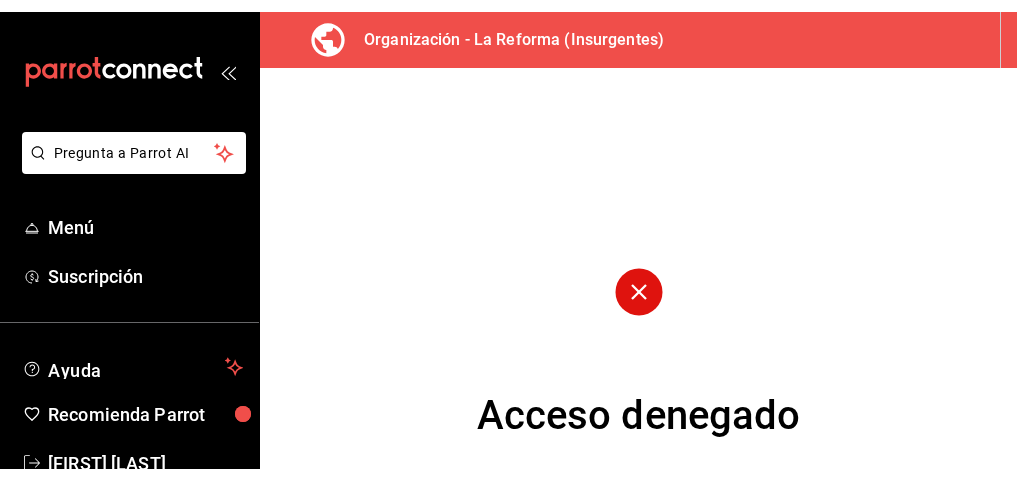 scroll, scrollTop: 0, scrollLeft: 0, axis: both 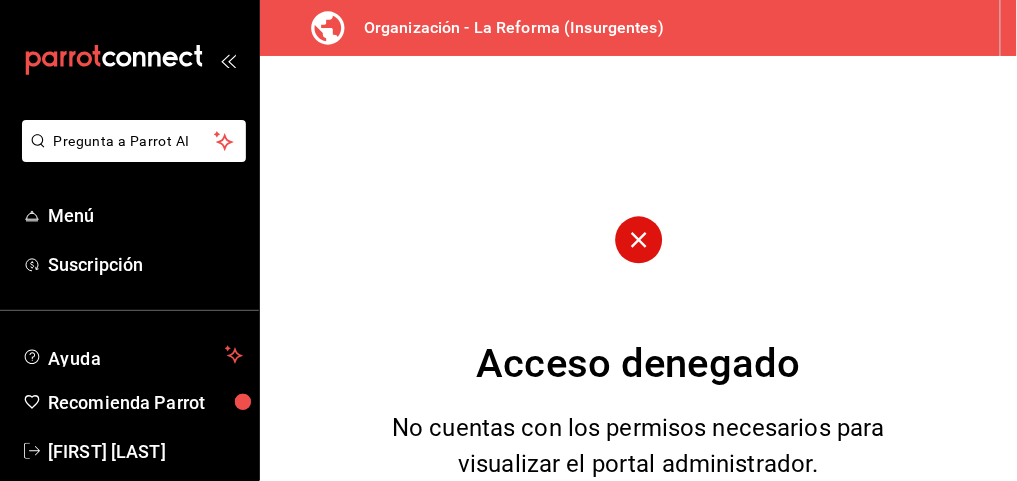 click 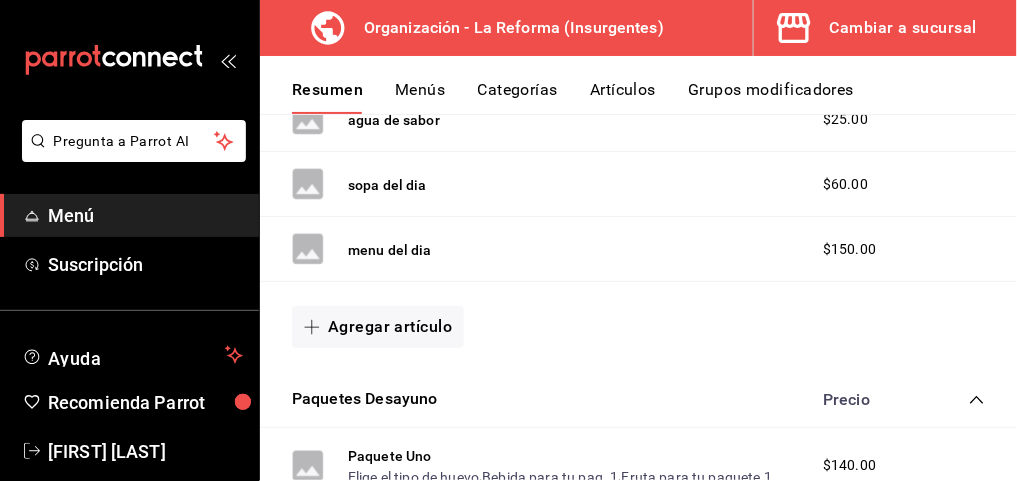 scroll, scrollTop: 428, scrollLeft: 0, axis: vertical 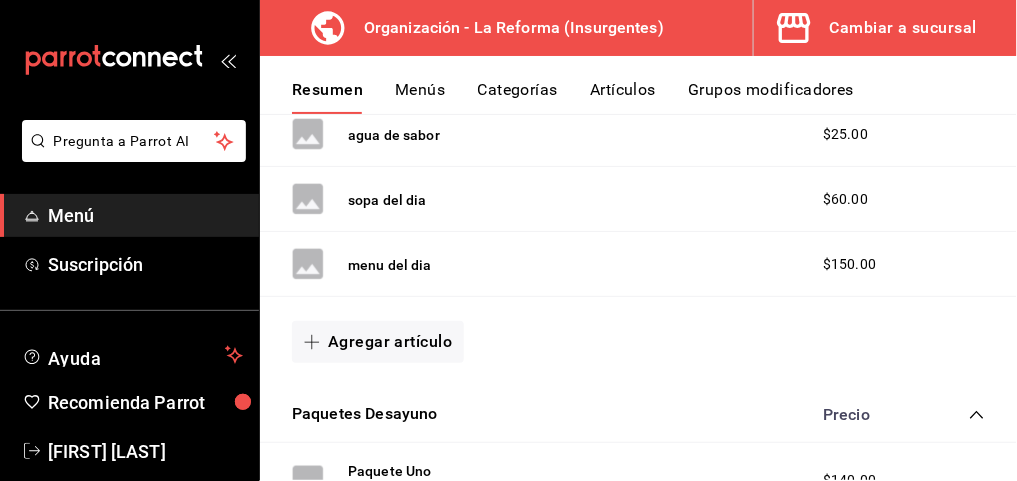 click on "Cambiar a sucursal" at bounding box center [903, 28] 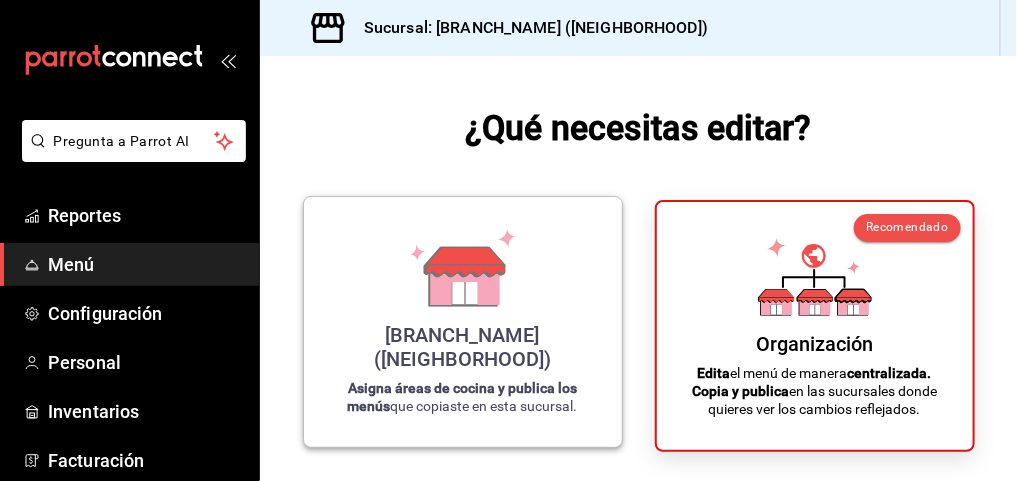 click on "La Reforma (Insurgentes) Asigna áreas de cocina y publica los menús  que copiaste en esta sucursal." at bounding box center [463, 322] 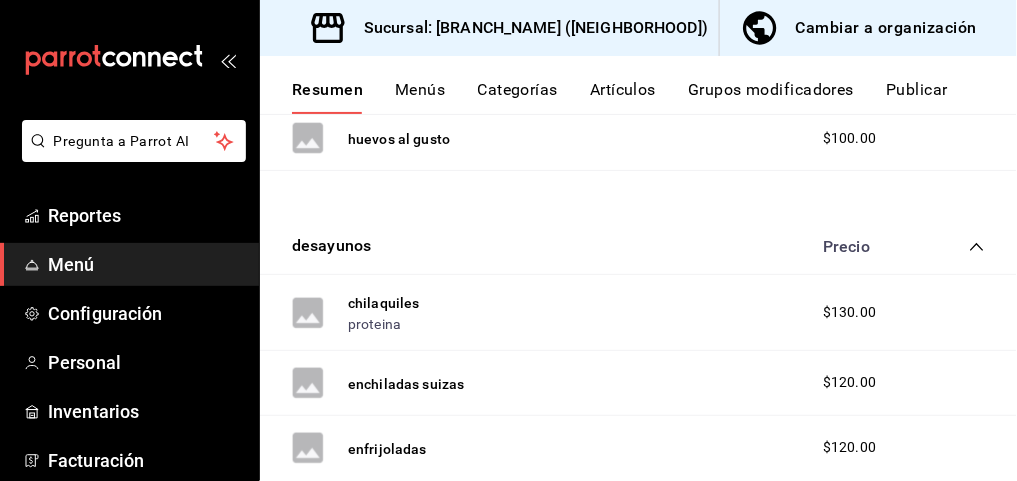 scroll, scrollTop: 0, scrollLeft: 0, axis: both 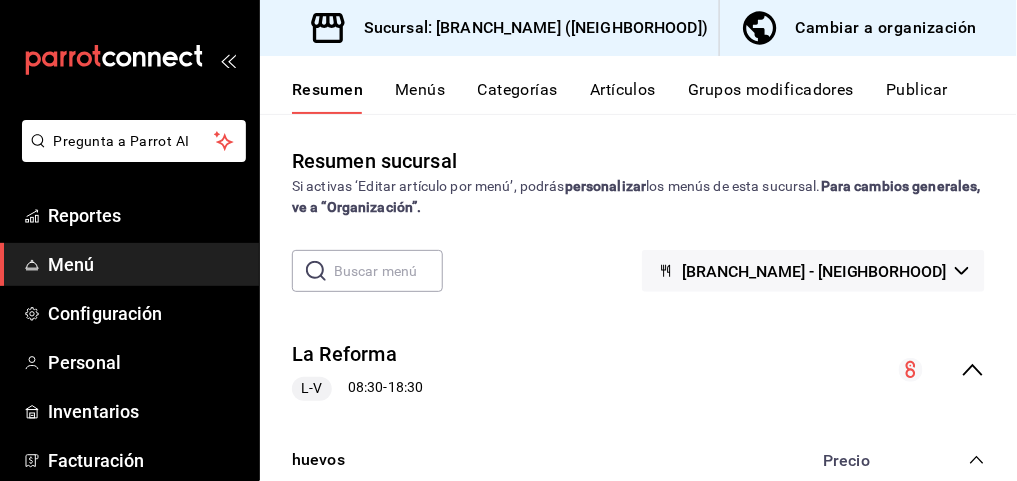 click on "Menús" at bounding box center [420, 97] 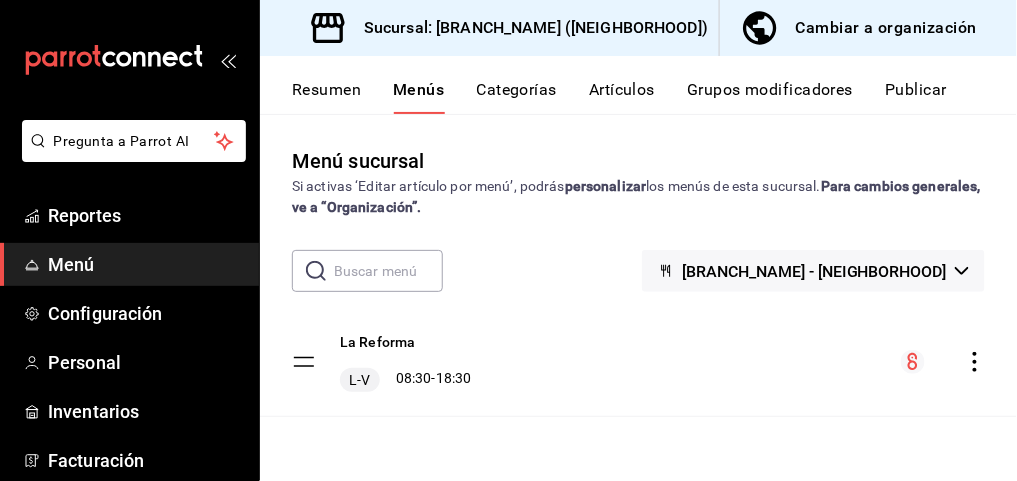 click on "Categorías" at bounding box center (517, 97) 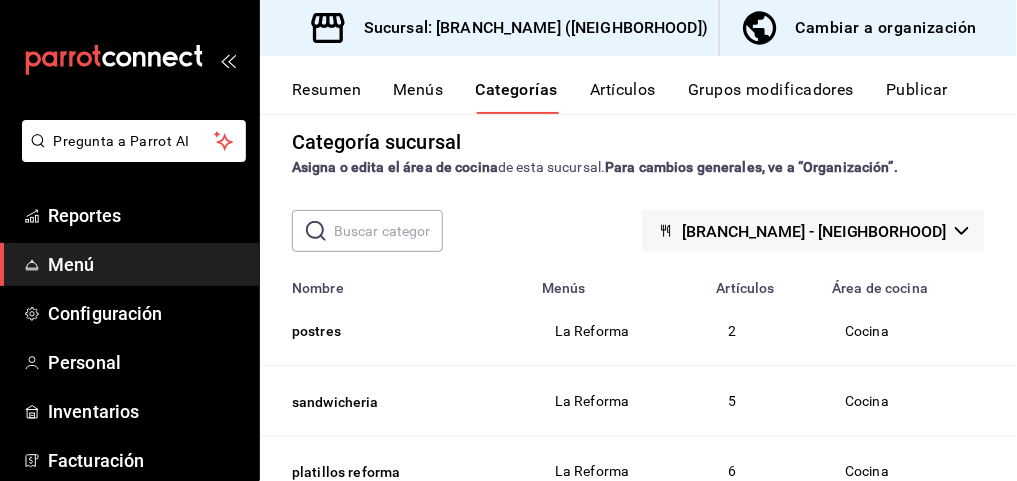 scroll, scrollTop: 0, scrollLeft: 0, axis: both 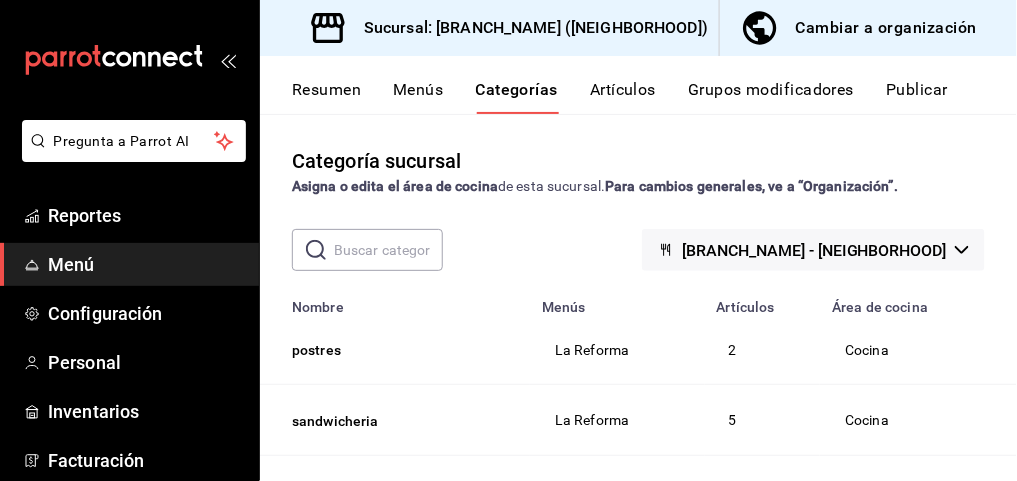 click on "Cambiar a organización" at bounding box center [886, 28] 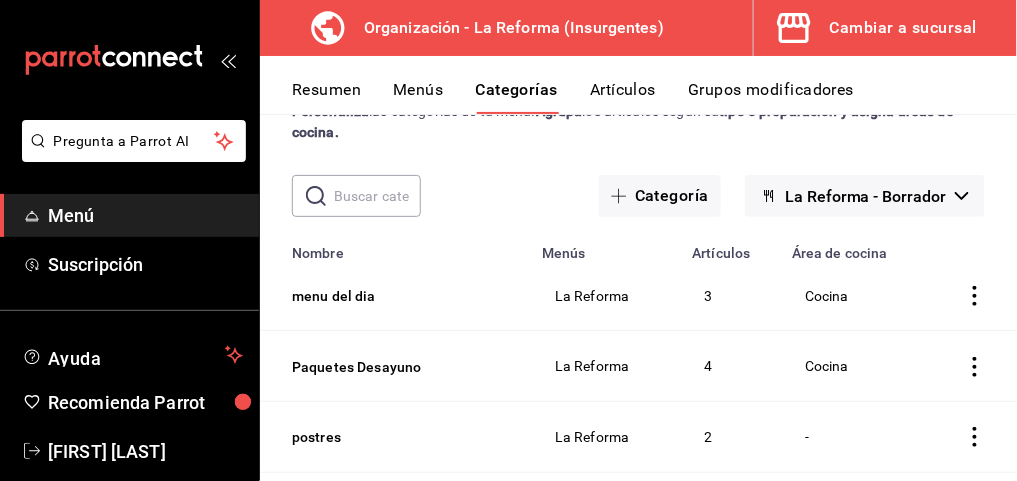 scroll, scrollTop: 89, scrollLeft: 0, axis: vertical 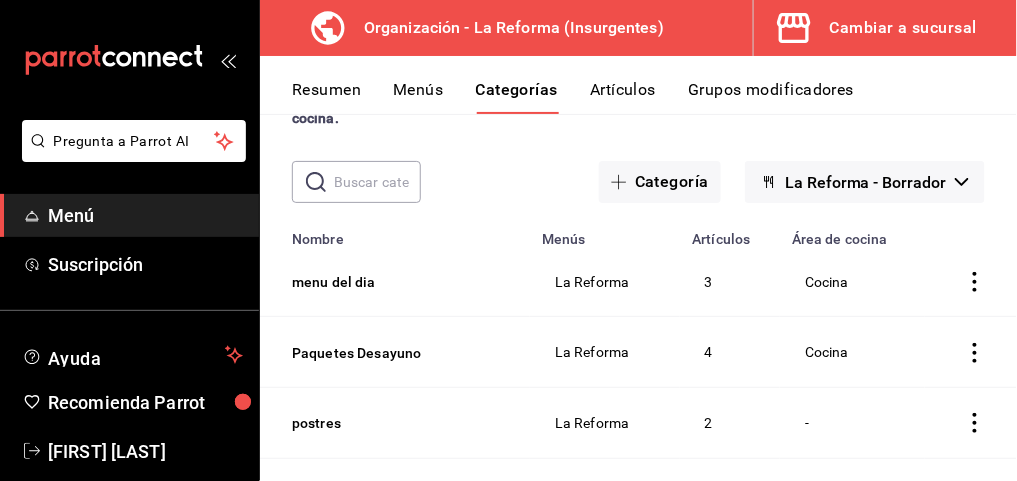 click 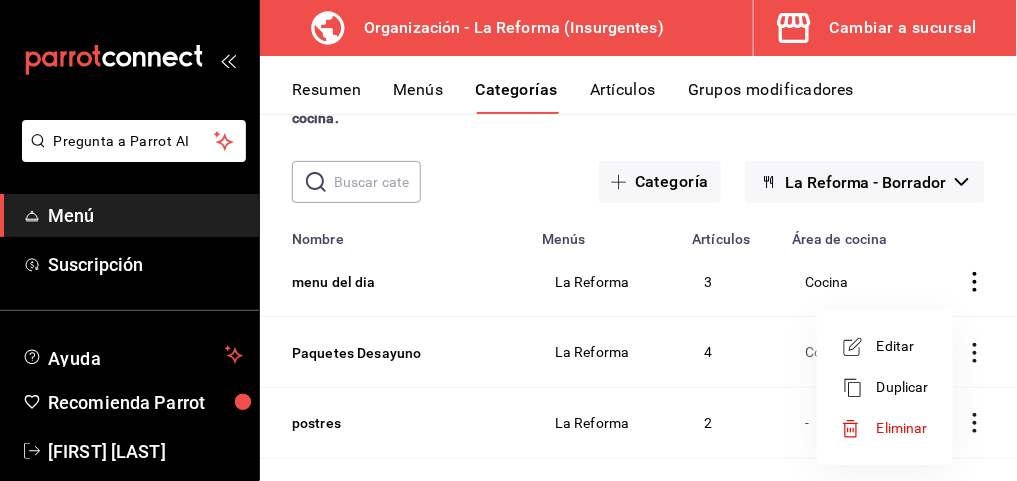 click at bounding box center (508, 240) 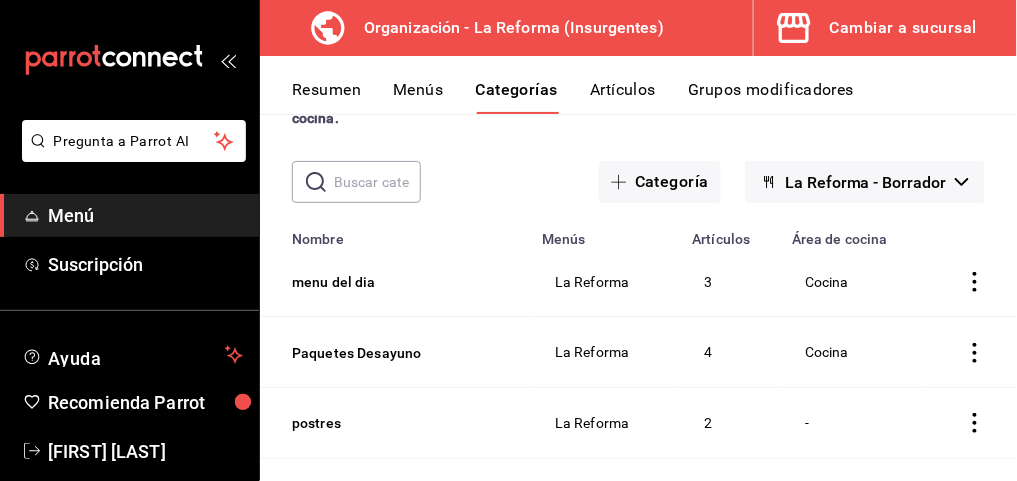 scroll, scrollTop: 0, scrollLeft: 0, axis: both 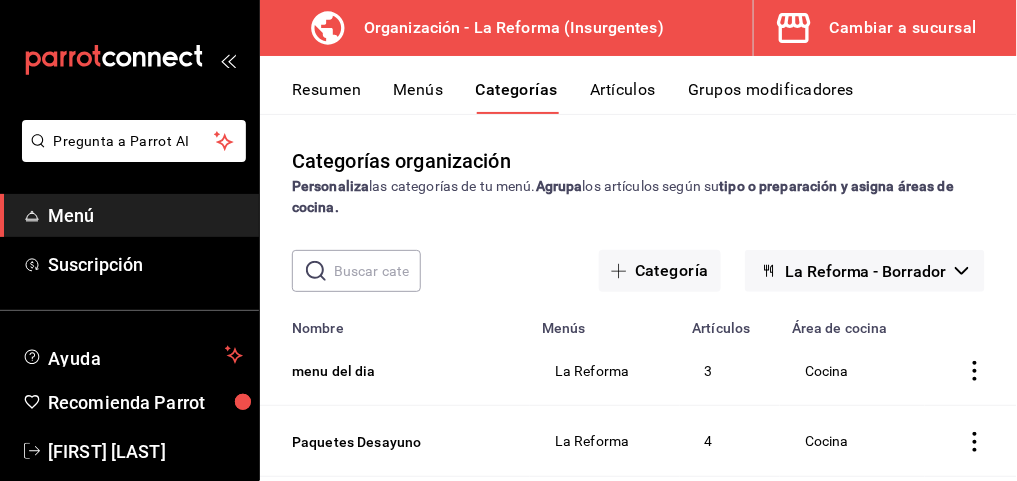 click on "Menús" at bounding box center (418, 97) 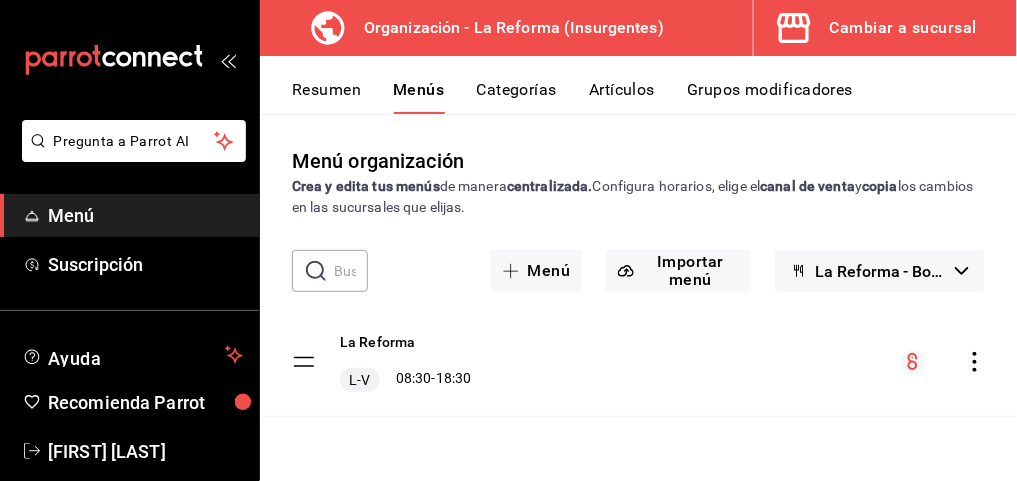 click 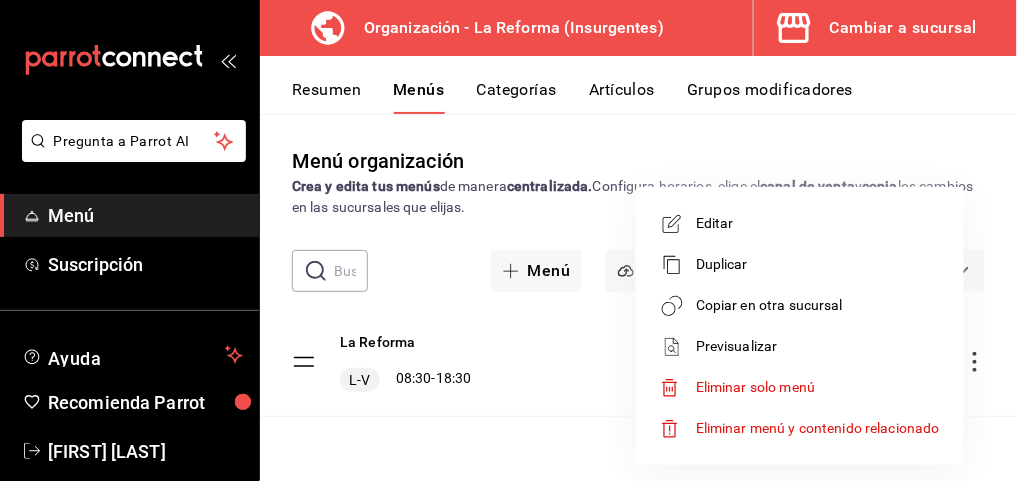 click on "Copiar en otra sucursal" at bounding box center [818, 305] 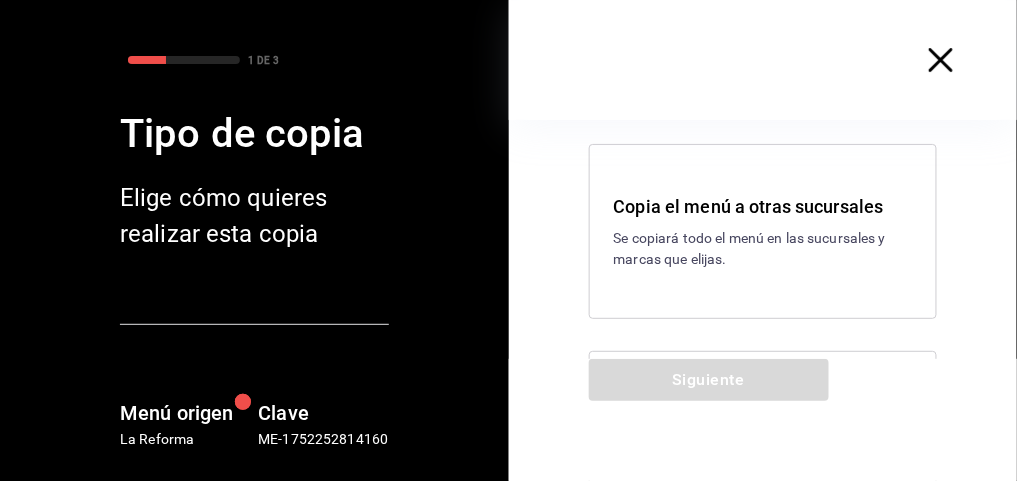click on "Copia el menú a otras sucursales Se copiará todo el menú en las sucursales y marcas que elijas." at bounding box center [763, 231] 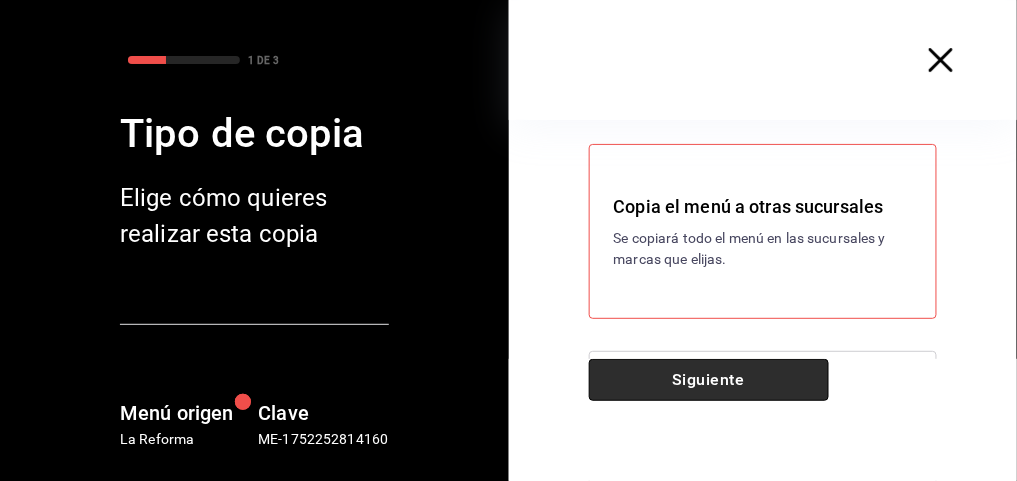 click on "Siguiente" at bounding box center (709, 380) 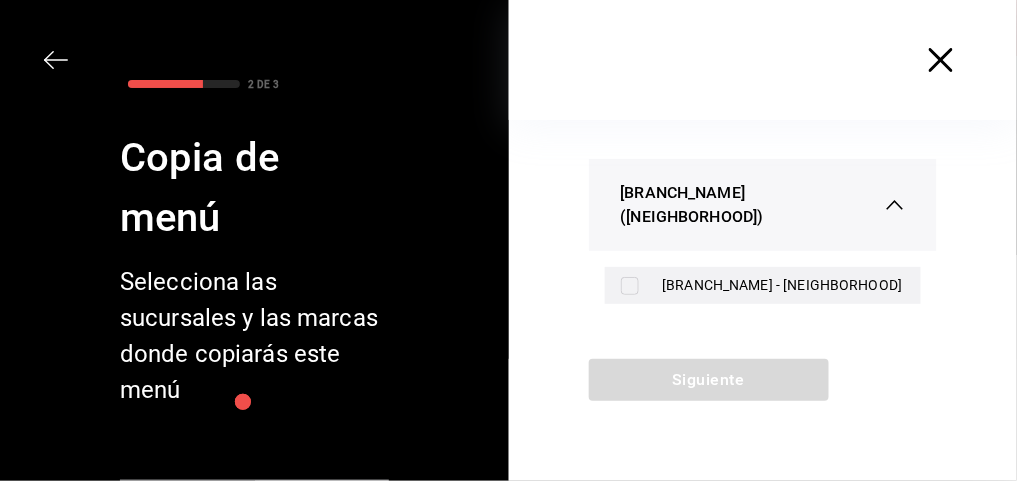 click on "La Reforma - Insurgentes" at bounding box center [784, 285] 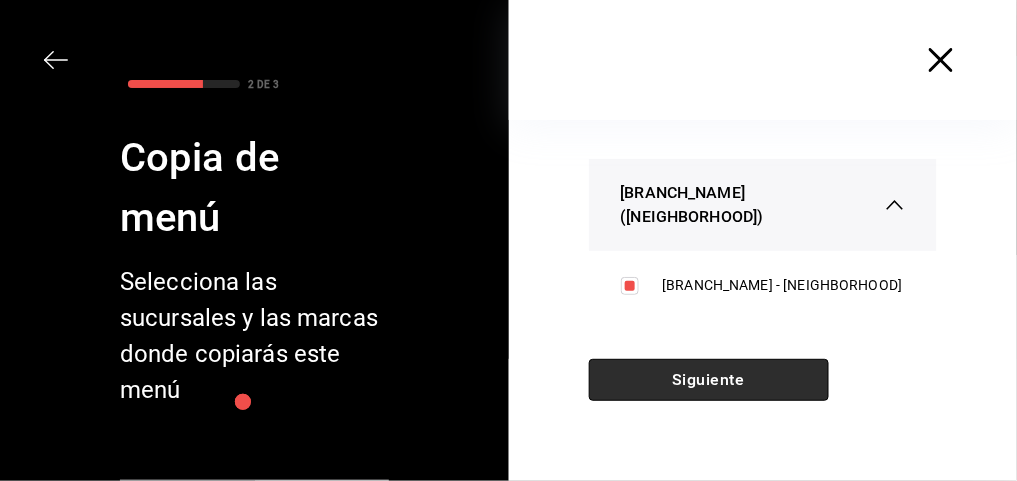 click on "Siguiente" at bounding box center [709, 380] 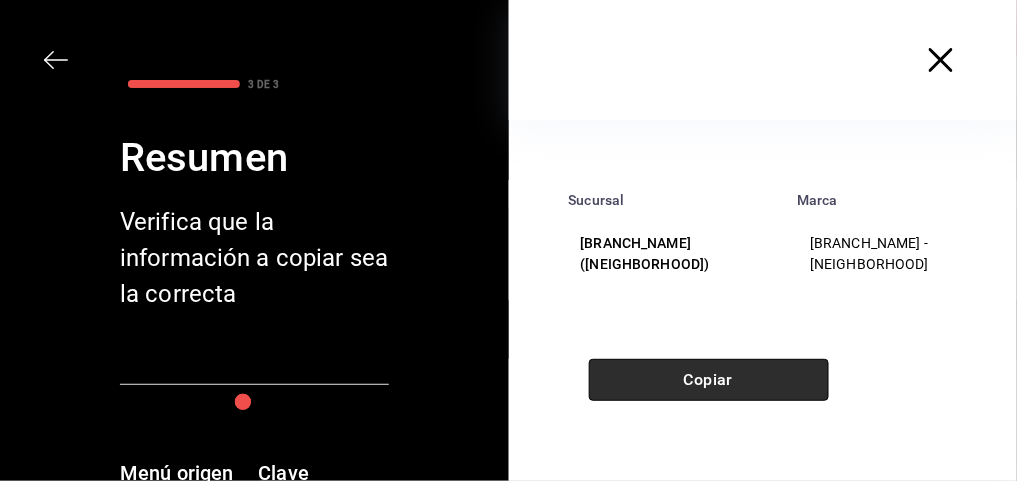 click on "Copiar" at bounding box center (709, 380) 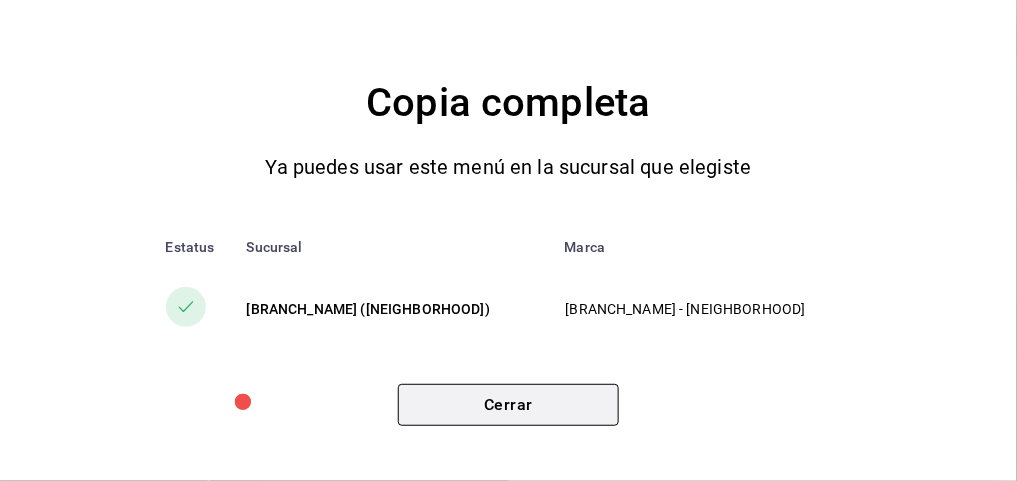 click on "Cerrar" at bounding box center [508, 405] 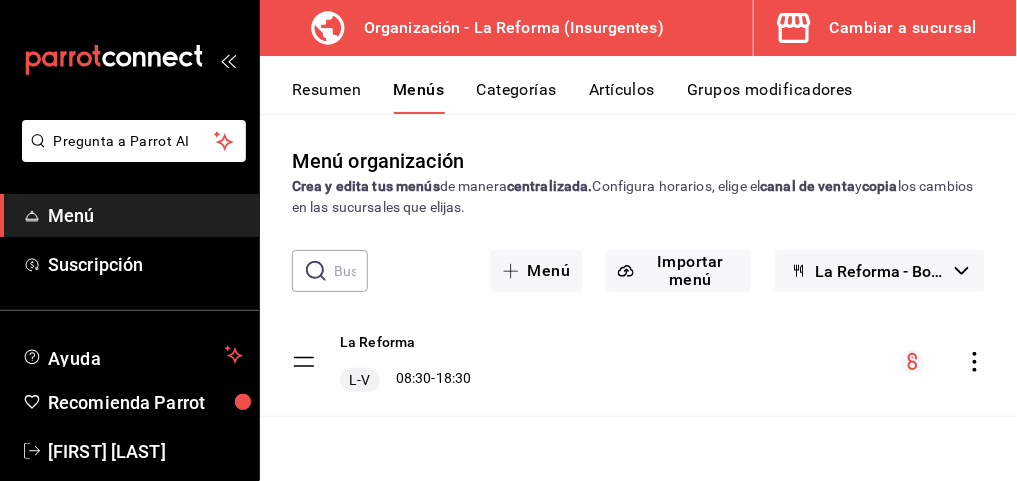 click on "Cambiar a sucursal" at bounding box center [903, 28] 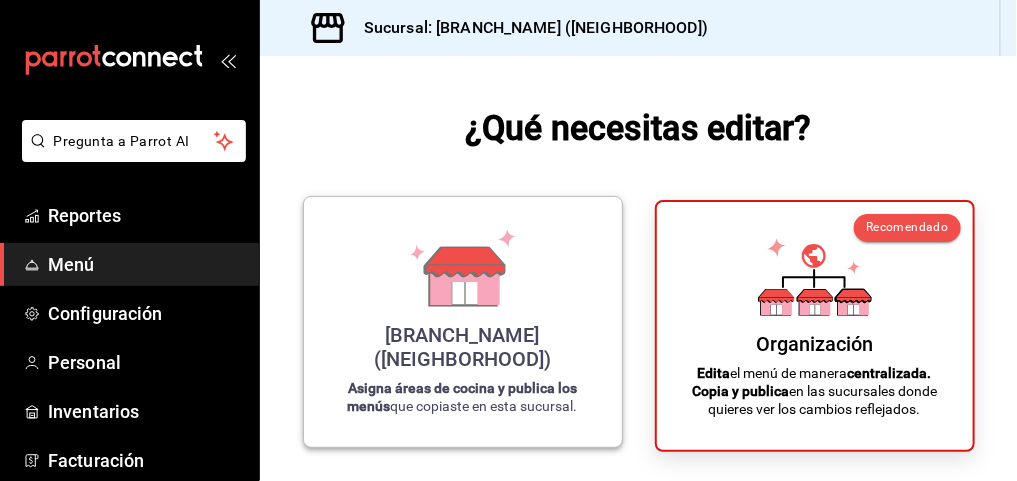 click on "La Reforma (Insurgentes) Asigna áreas de cocina y publica los menús  que copiaste en esta sucursal." at bounding box center (463, 322) 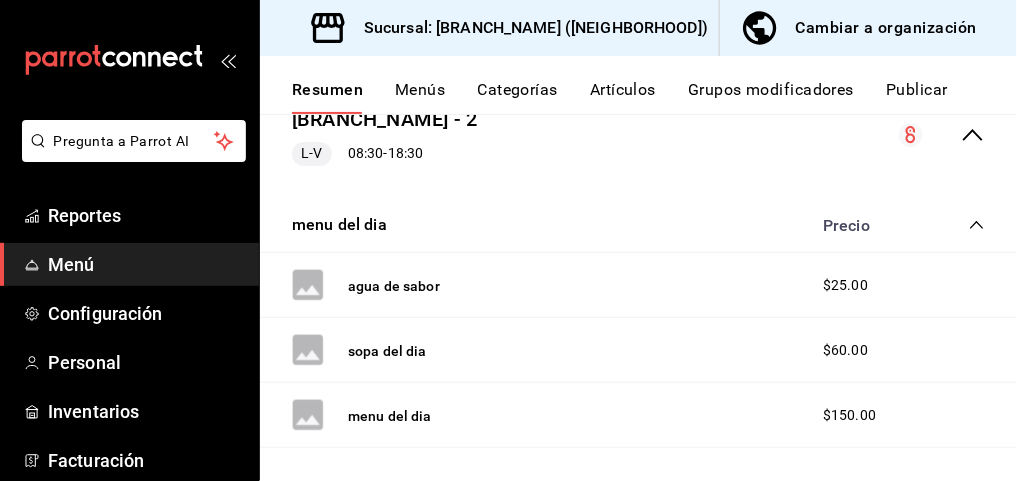 scroll, scrollTop: 0, scrollLeft: 0, axis: both 